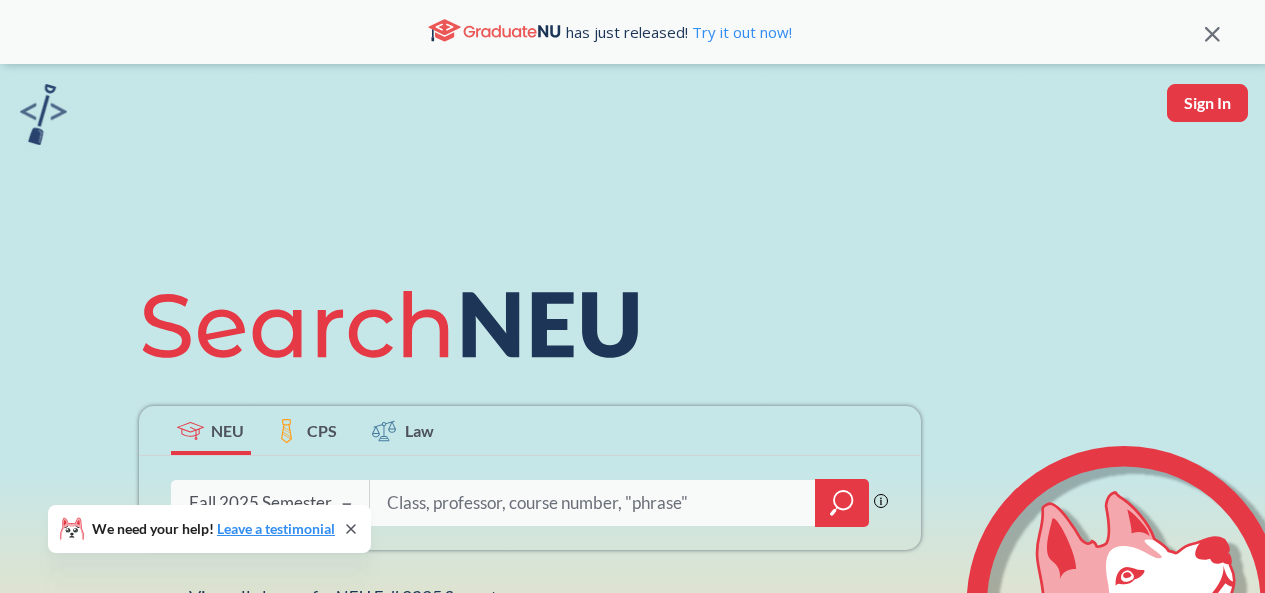 scroll, scrollTop: 0, scrollLeft: 0, axis: both 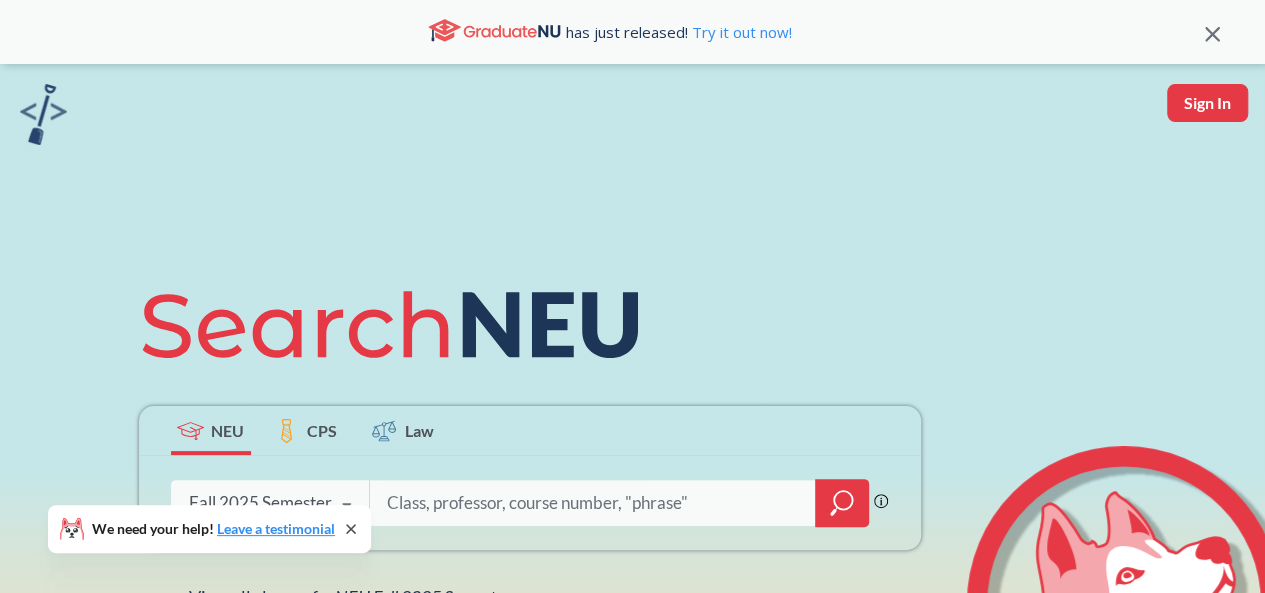 click at bounding box center [351, 529] 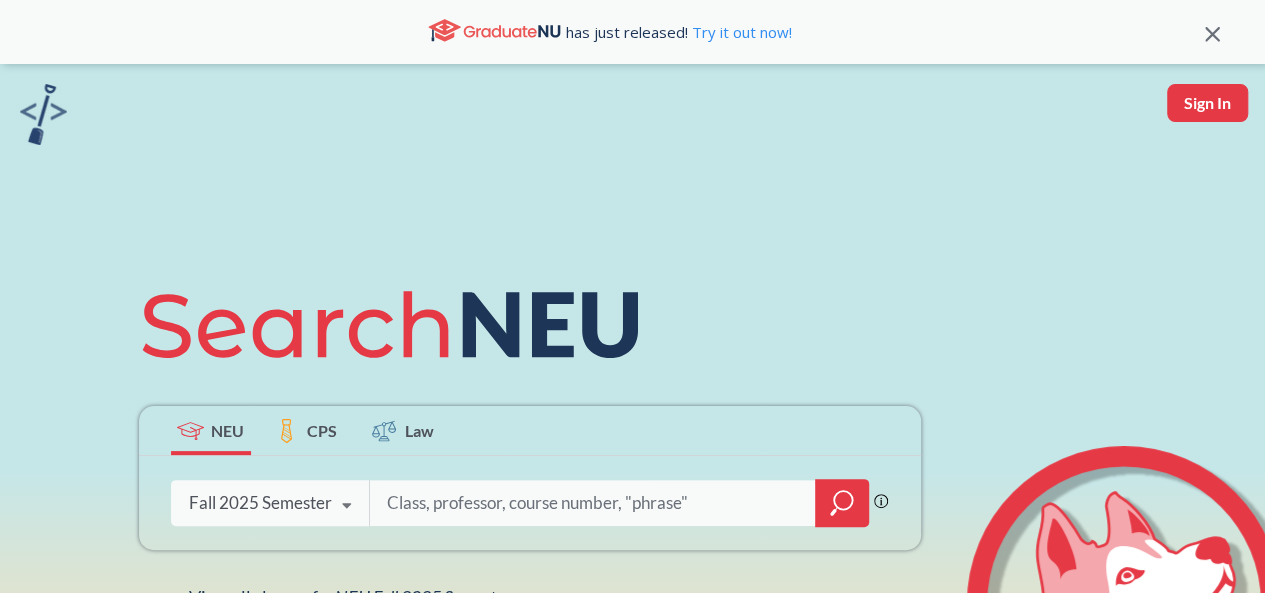 click at bounding box center [593, 503] 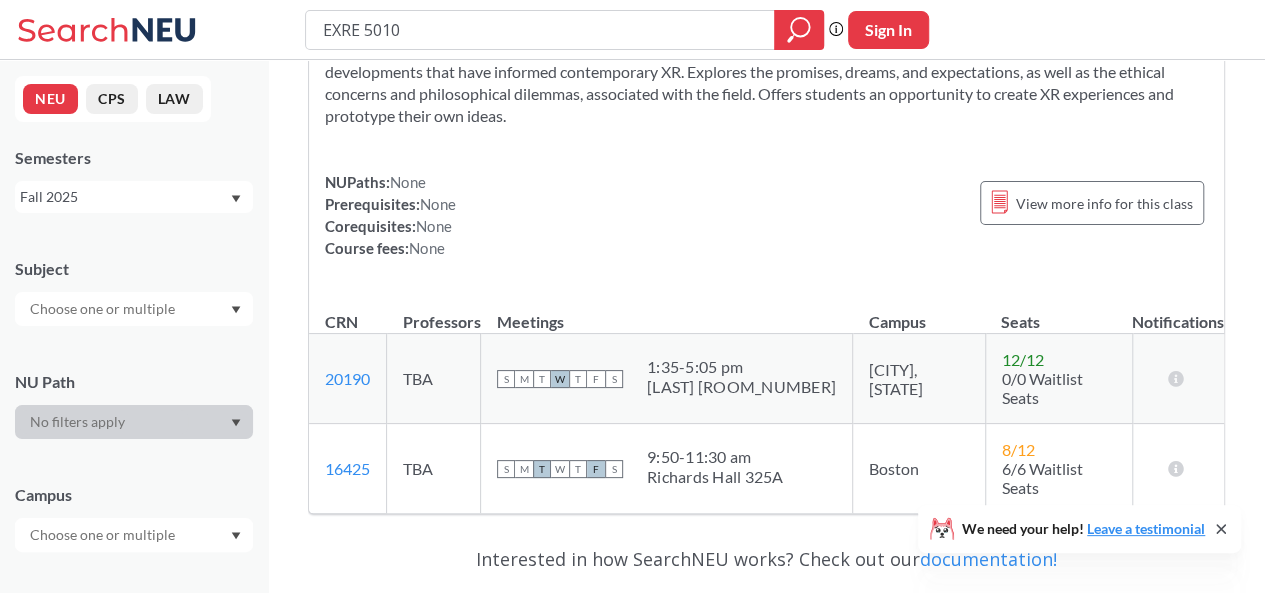 scroll, scrollTop: 200, scrollLeft: 0, axis: vertical 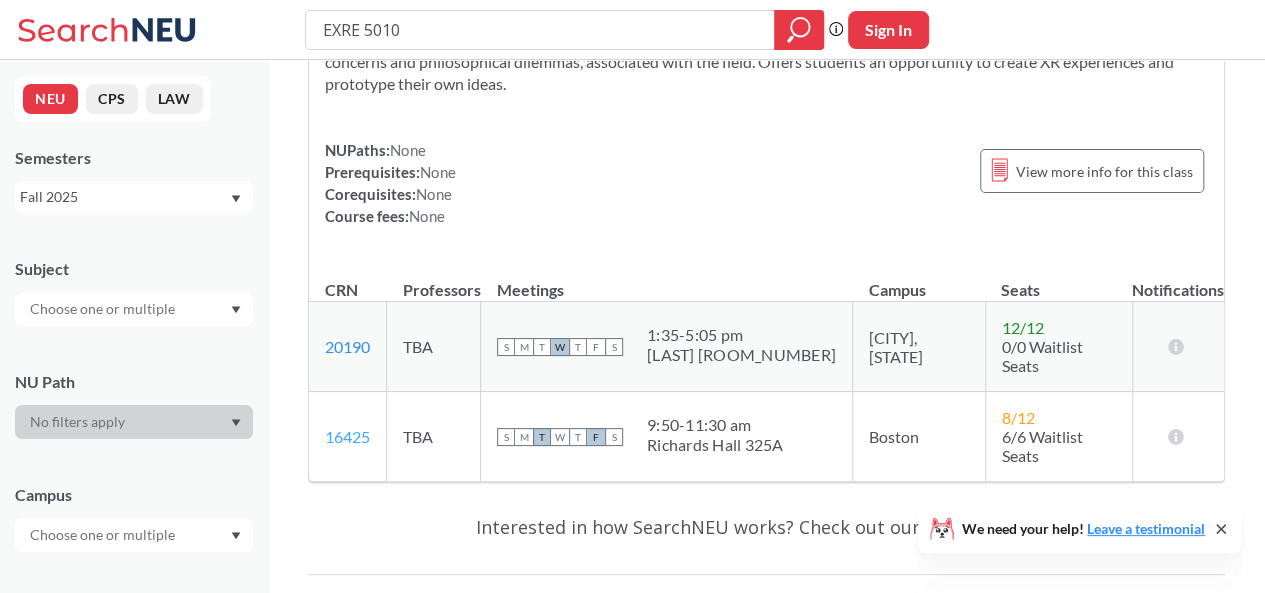 click on "16425 View this section on Banner." at bounding box center (348, 347) 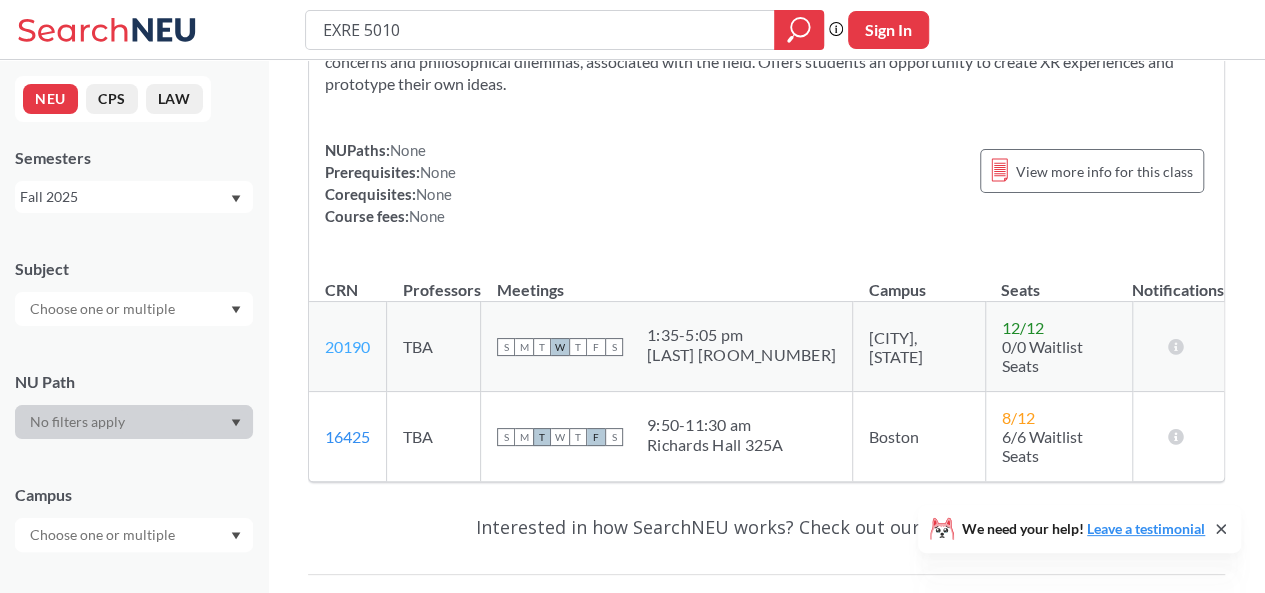 click on "20190" at bounding box center (347, 346) 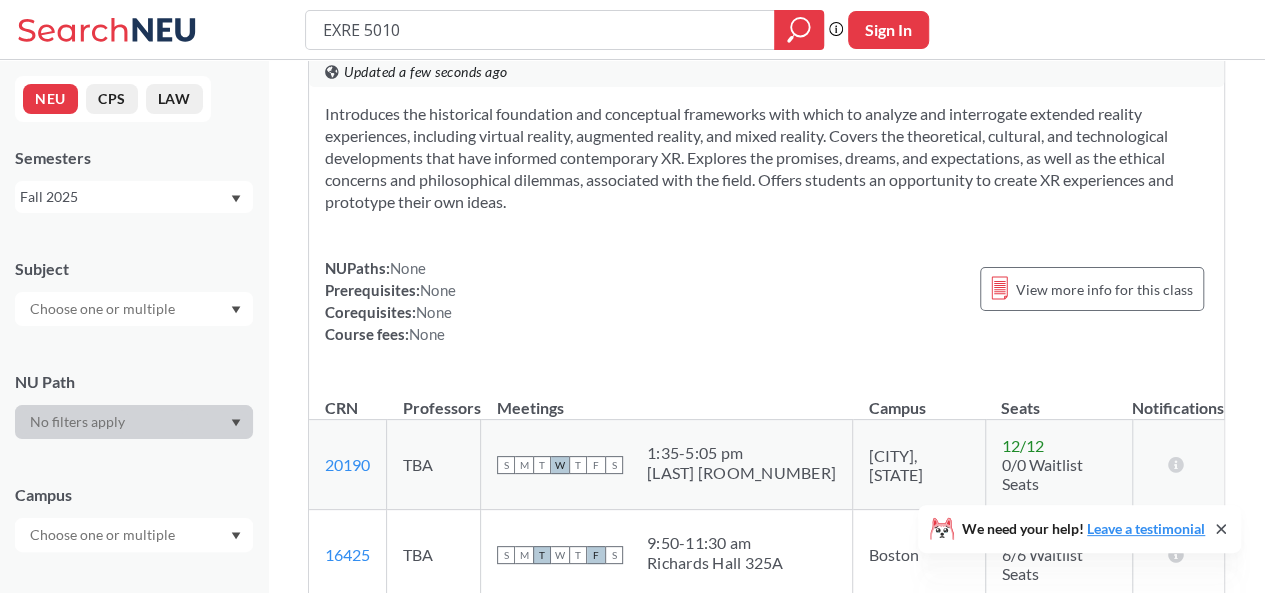 scroll, scrollTop: 0, scrollLeft: 0, axis: both 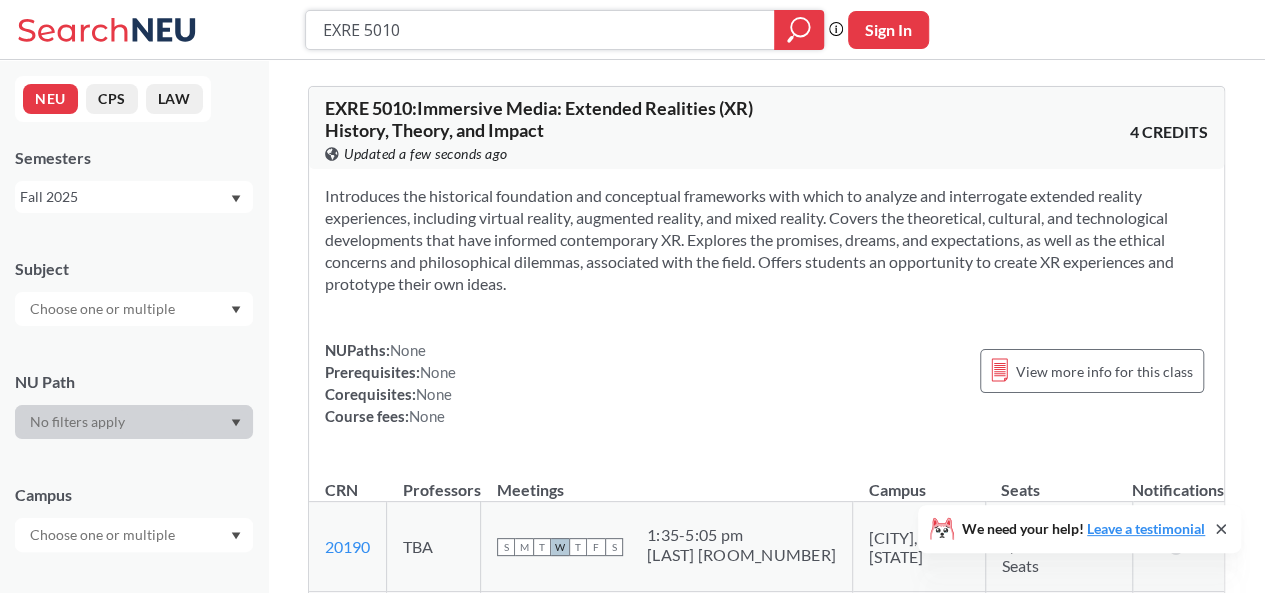click on "EXRE 5010" at bounding box center [540, 30] 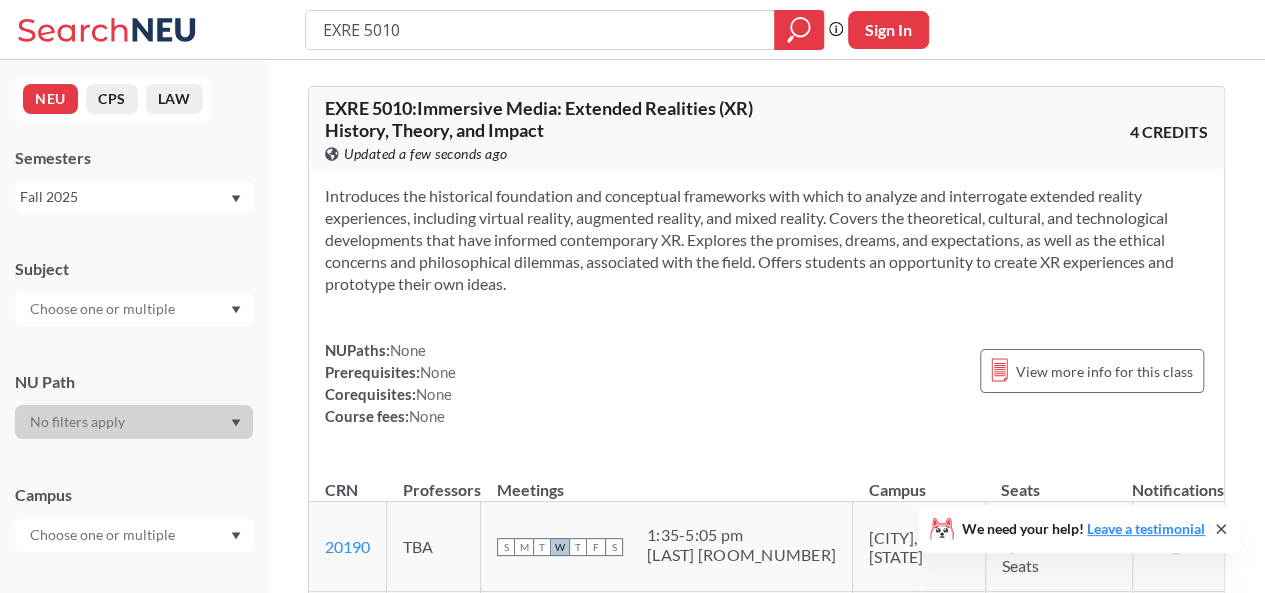 click on "Fall 2025" at bounding box center [134, 197] 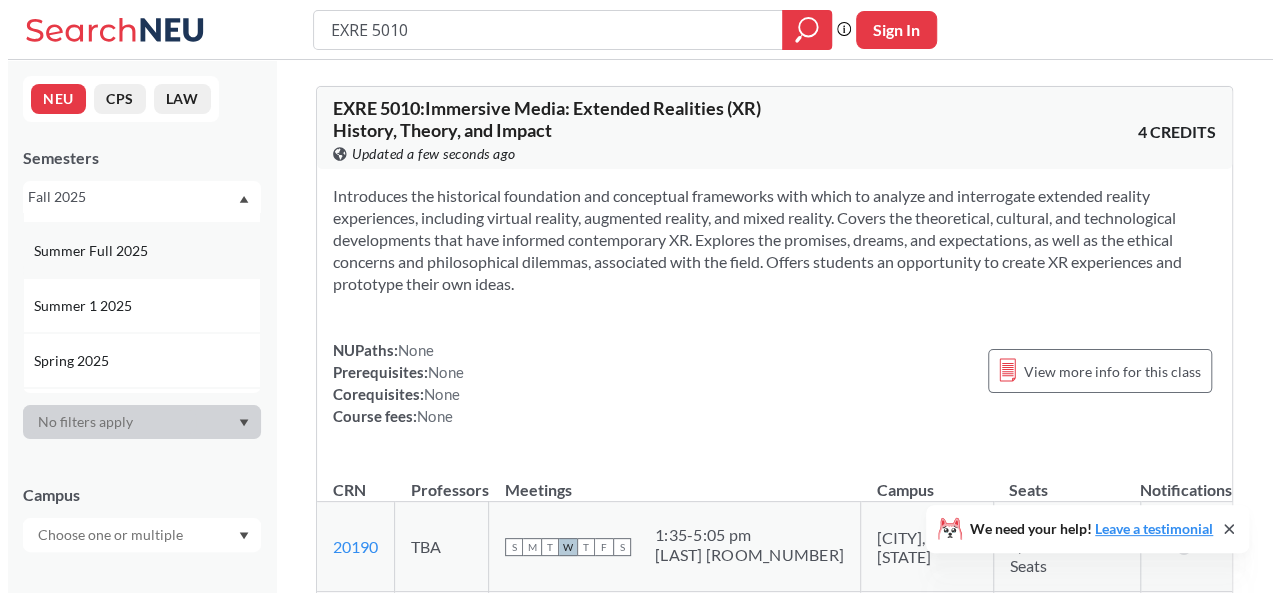 scroll, scrollTop: 200, scrollLeft: 0, axis: vertical 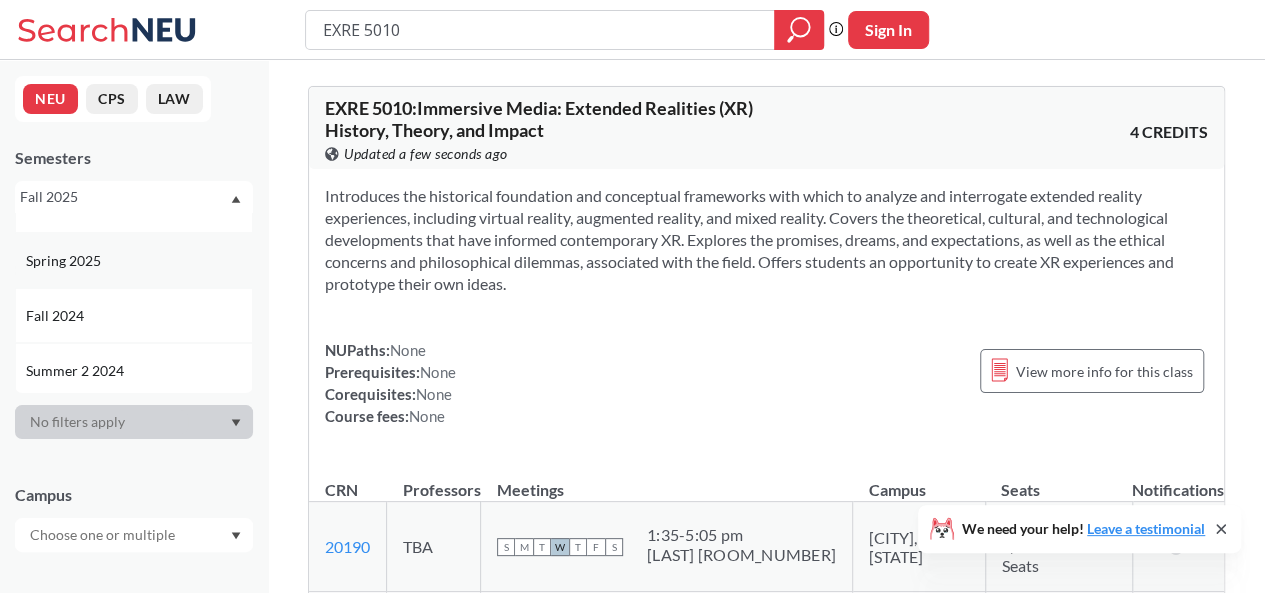 click on "Spring 2025" at bounding box center [139, 41] 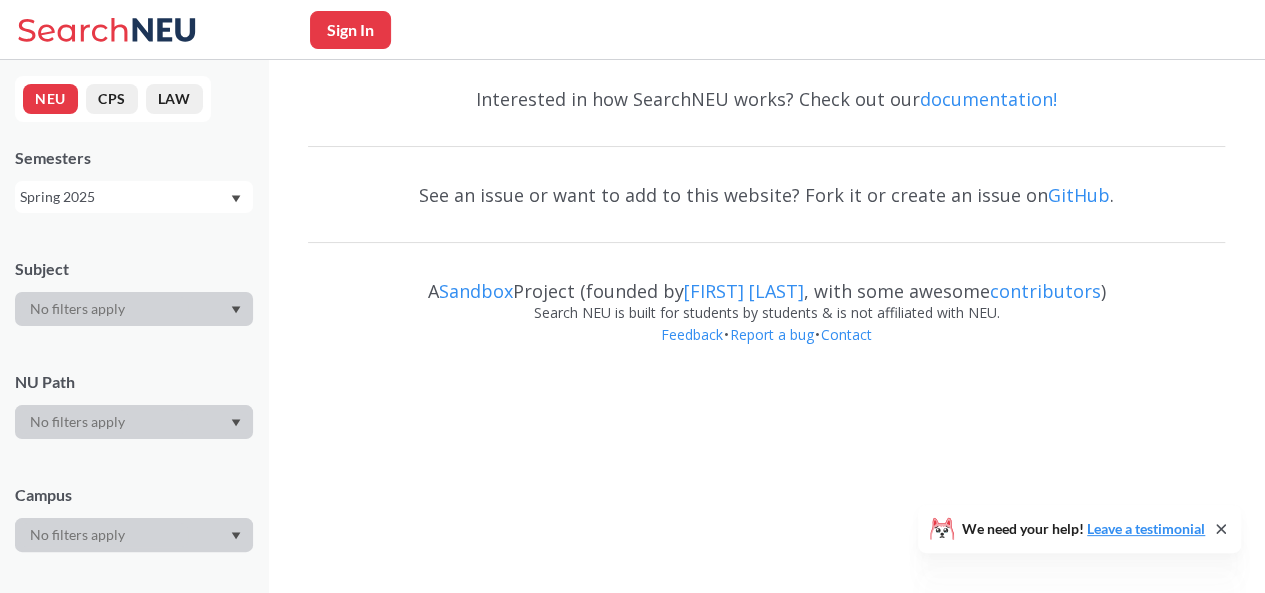 scroll, scrollTop: 0, scrollLeft: 0, axis: both 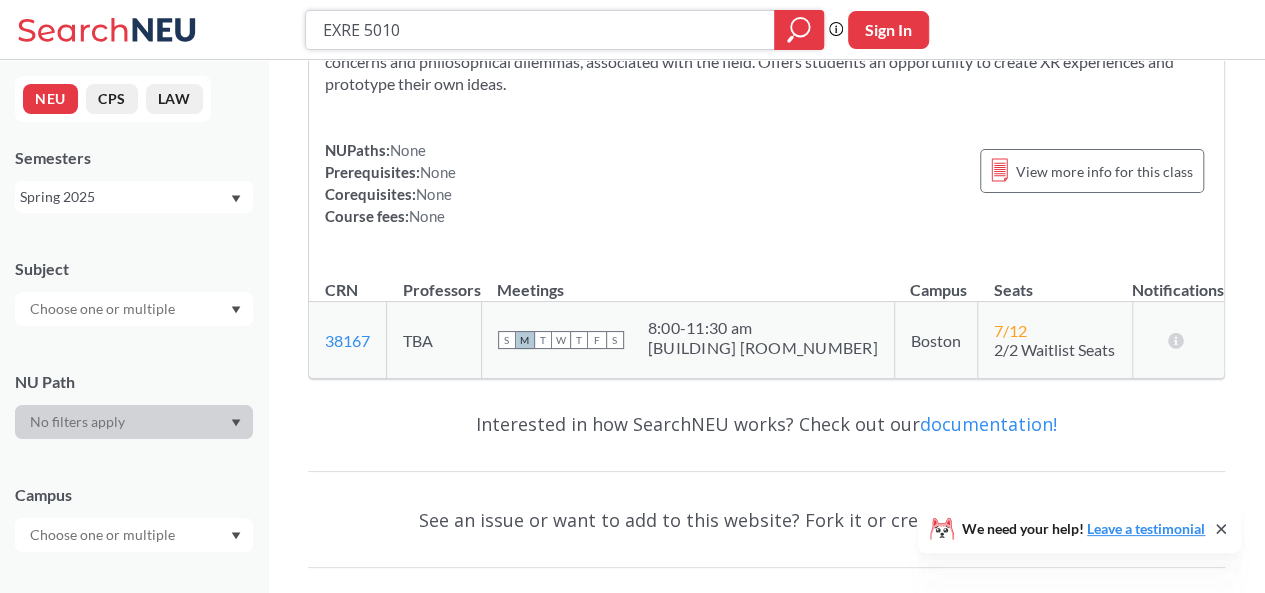 click on "EXRE 5010" at bounding box center [540, 30] 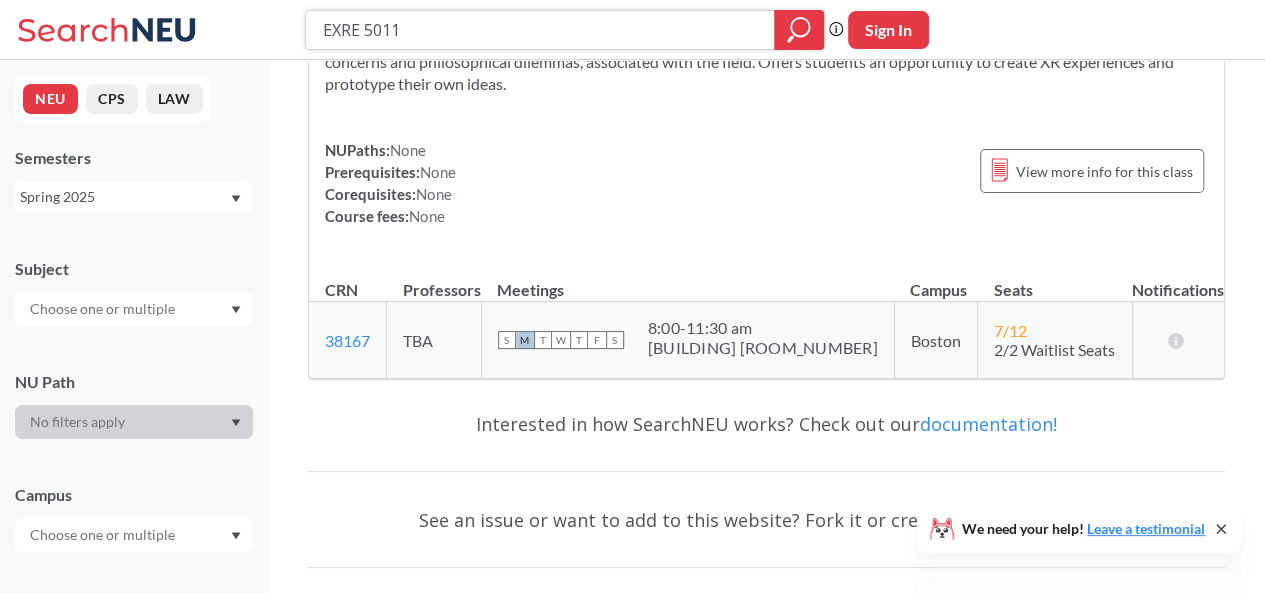 type on "EXRE 5011" 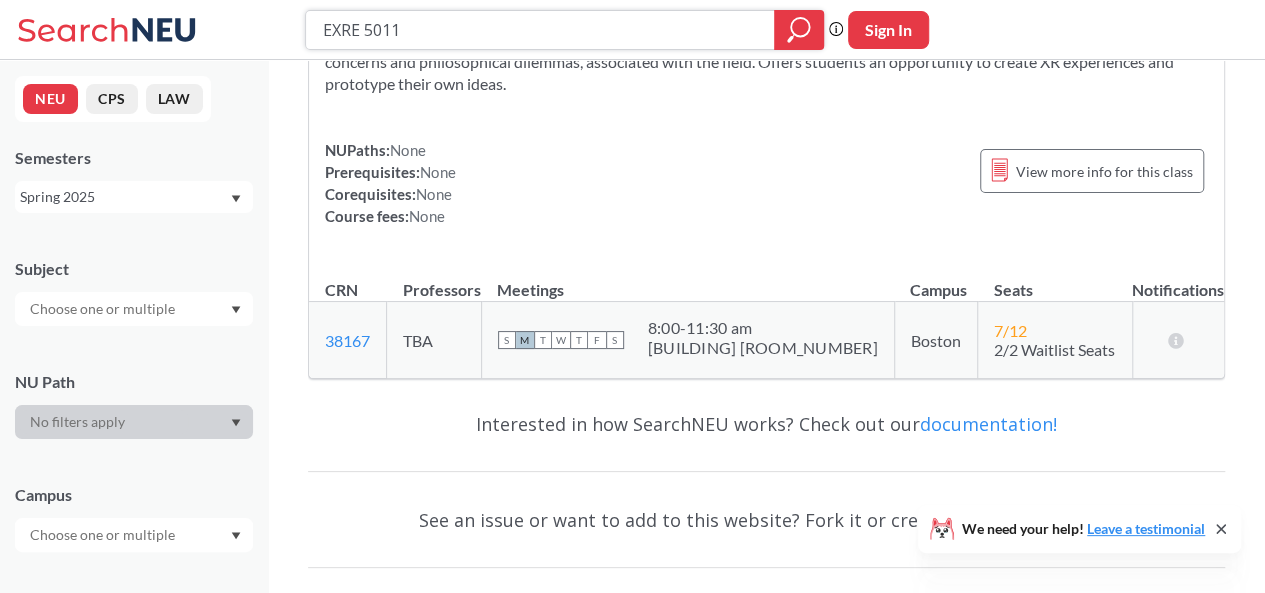click at bounding box center [799, 30] 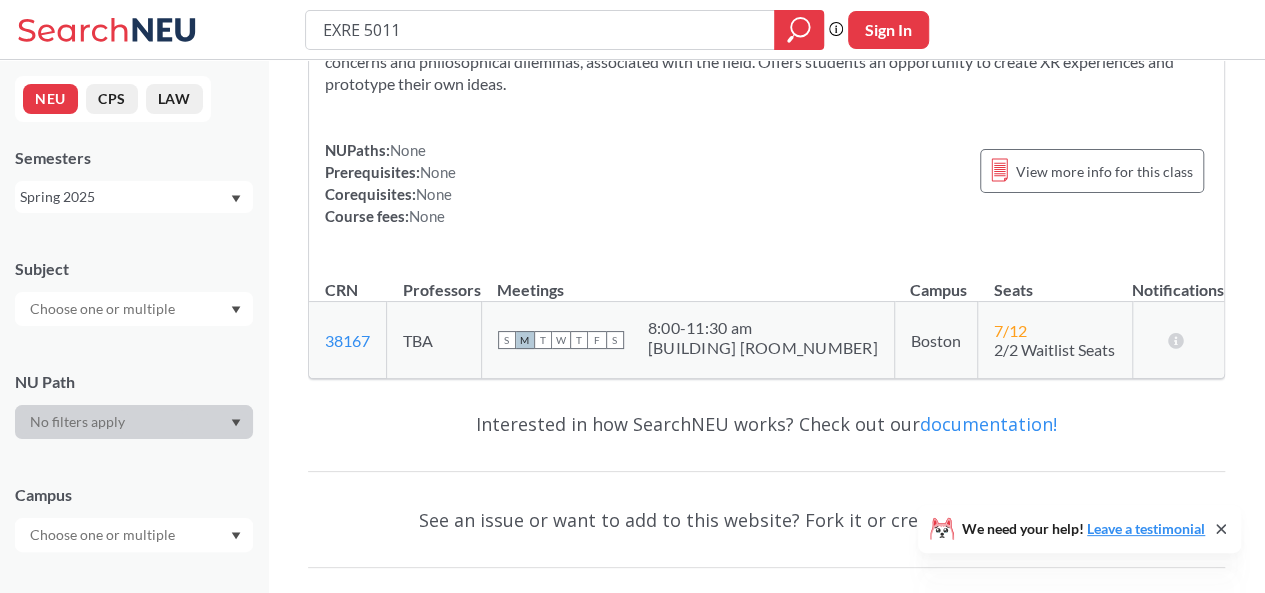 scroll, scrollTop: 0, scrollLeft: 0, axis: both 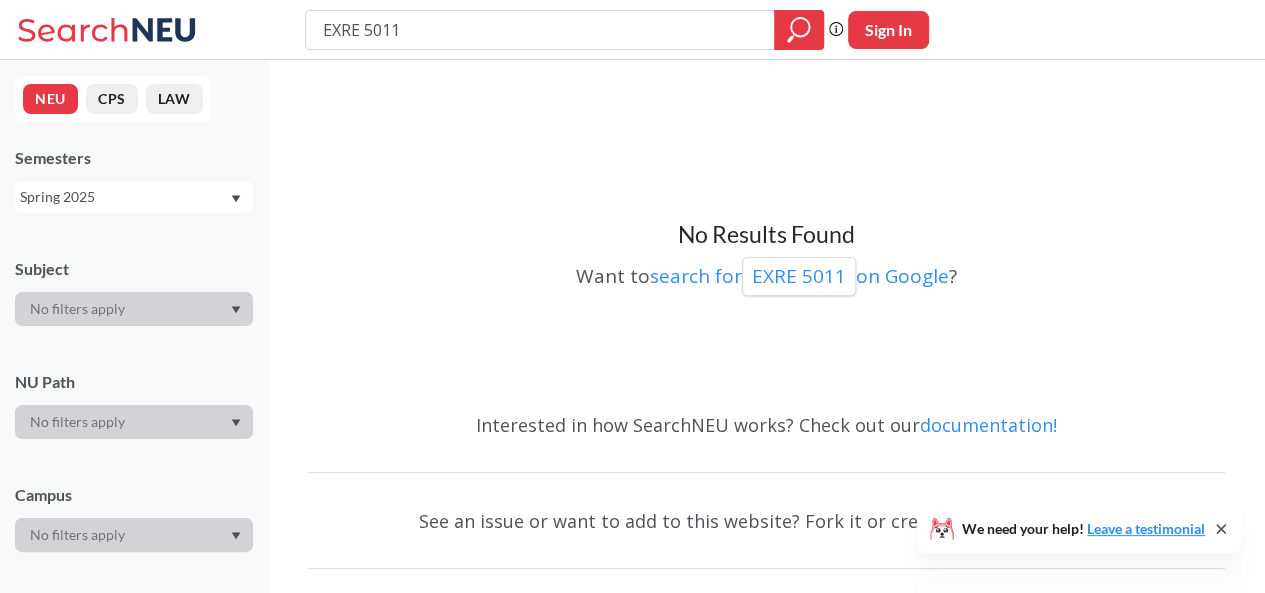 drag, startPoint x: 452, startPoint y: 30, endPoint x: 190, endPoint y: 21, distance: 262.15454 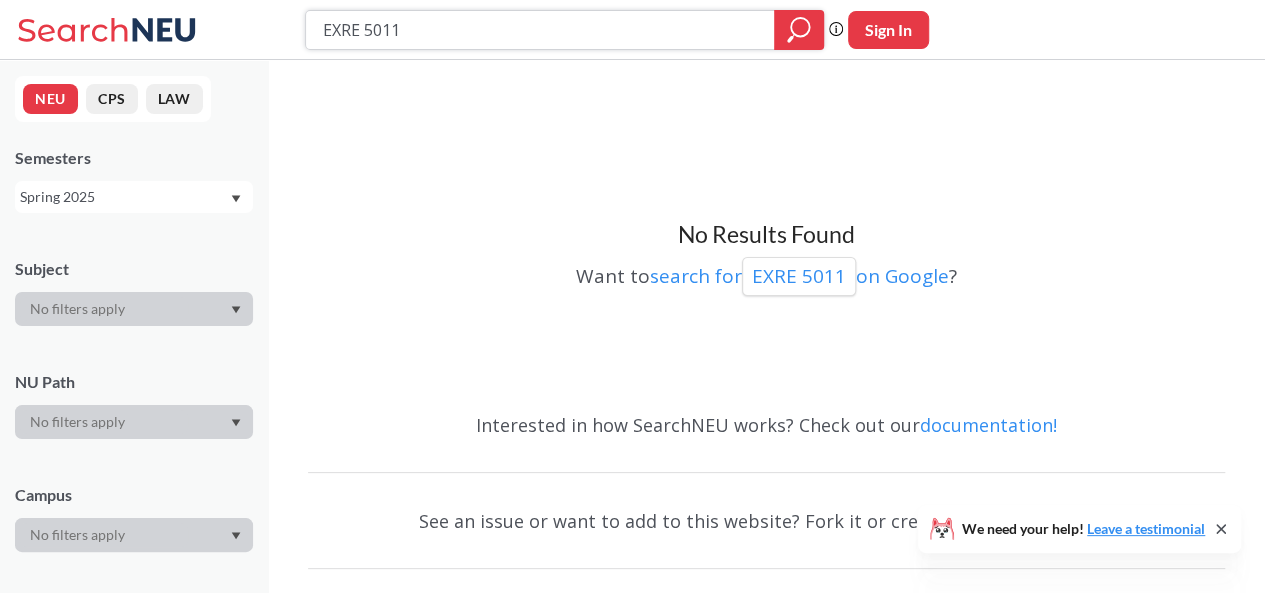 click on "EXRE 5011" at bounding box center [540, 30] 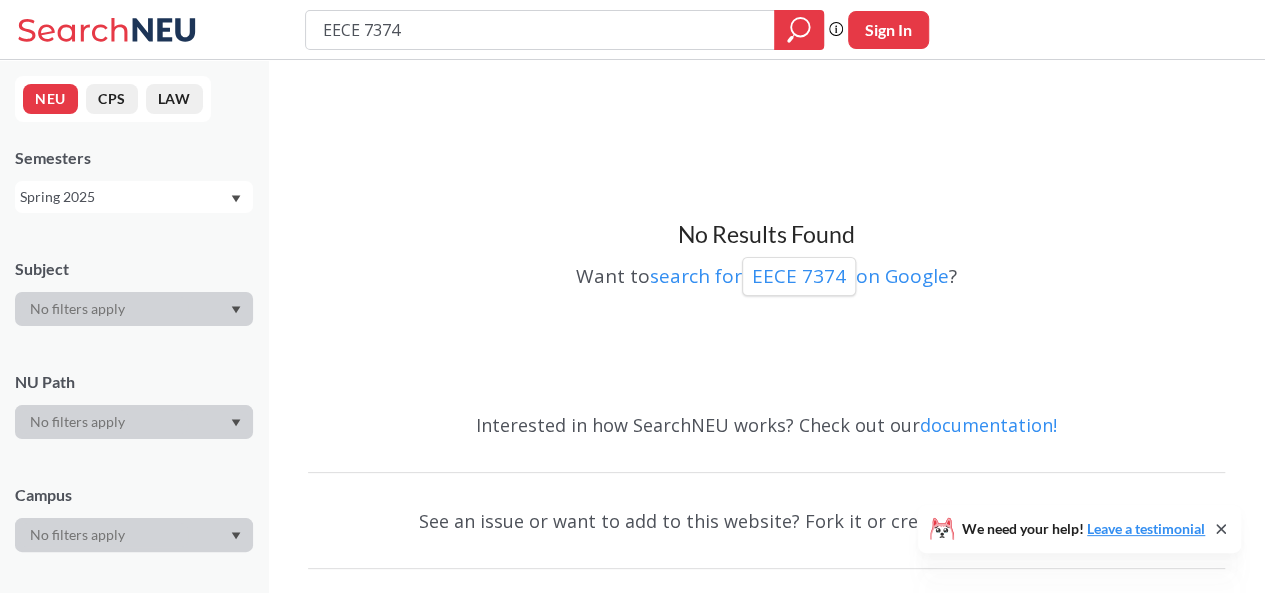 click on "Spring 2025" at bounding box center [124, 197] 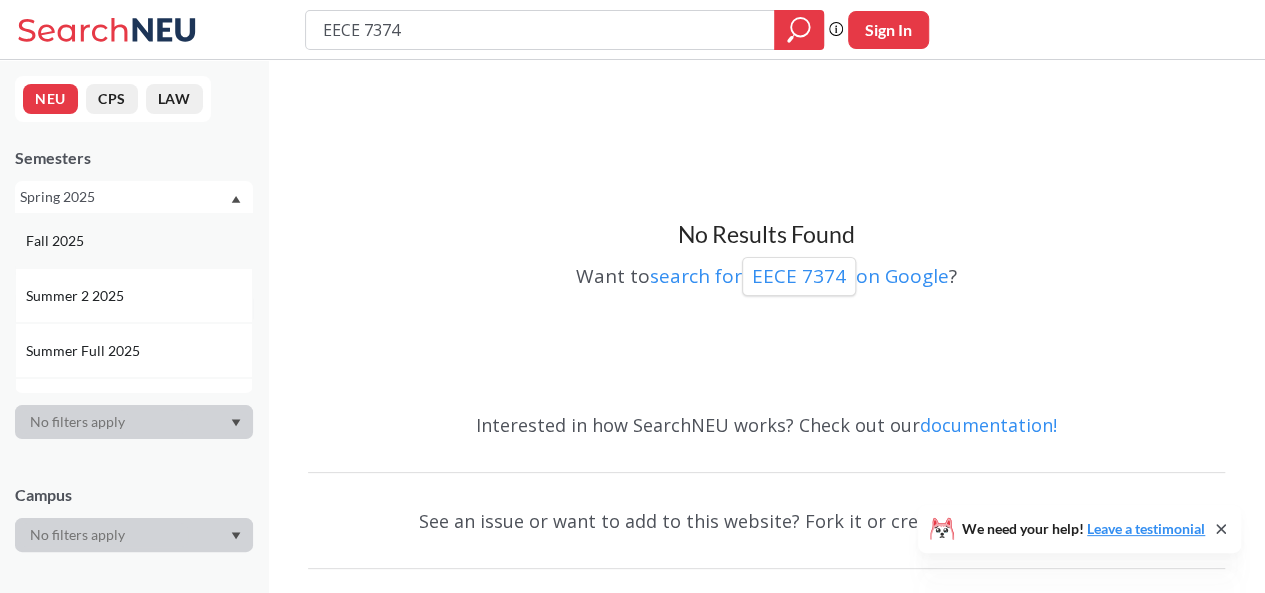click on "Fall 2025" at bounding box center (139, 241) 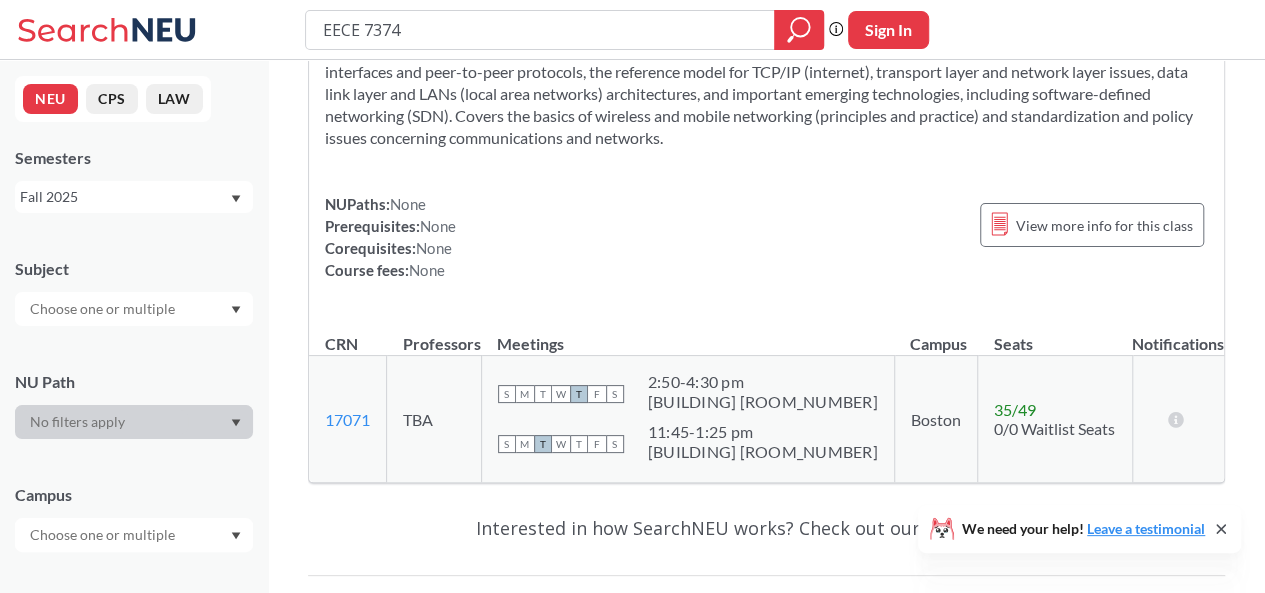scroll, scrollTop: 200, scrollLeft: 0, axis: vertical 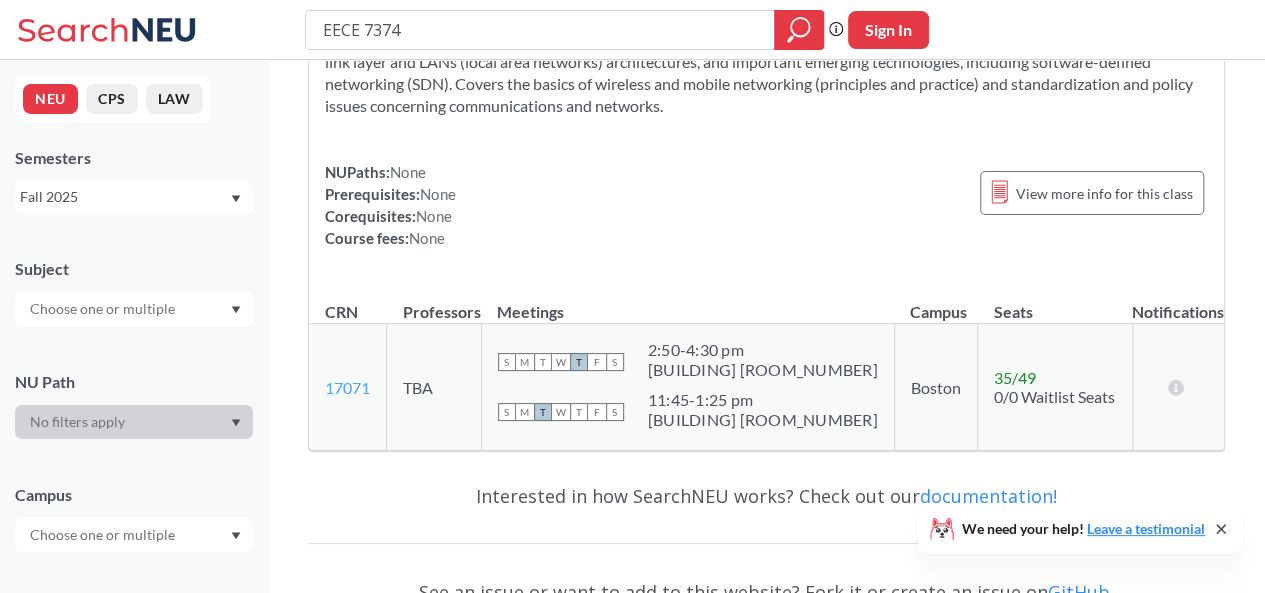 click on "17071" at bounding box center (347, 387) 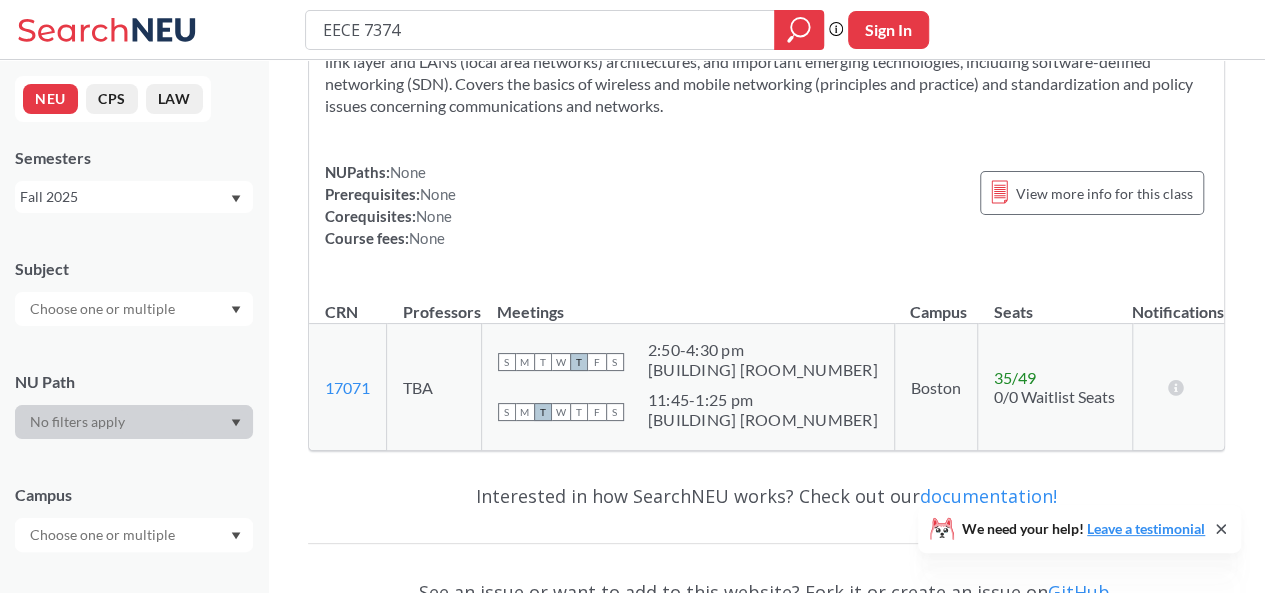 scroll, scrollTop: 100, scrollLeft: 0, axis: vertical 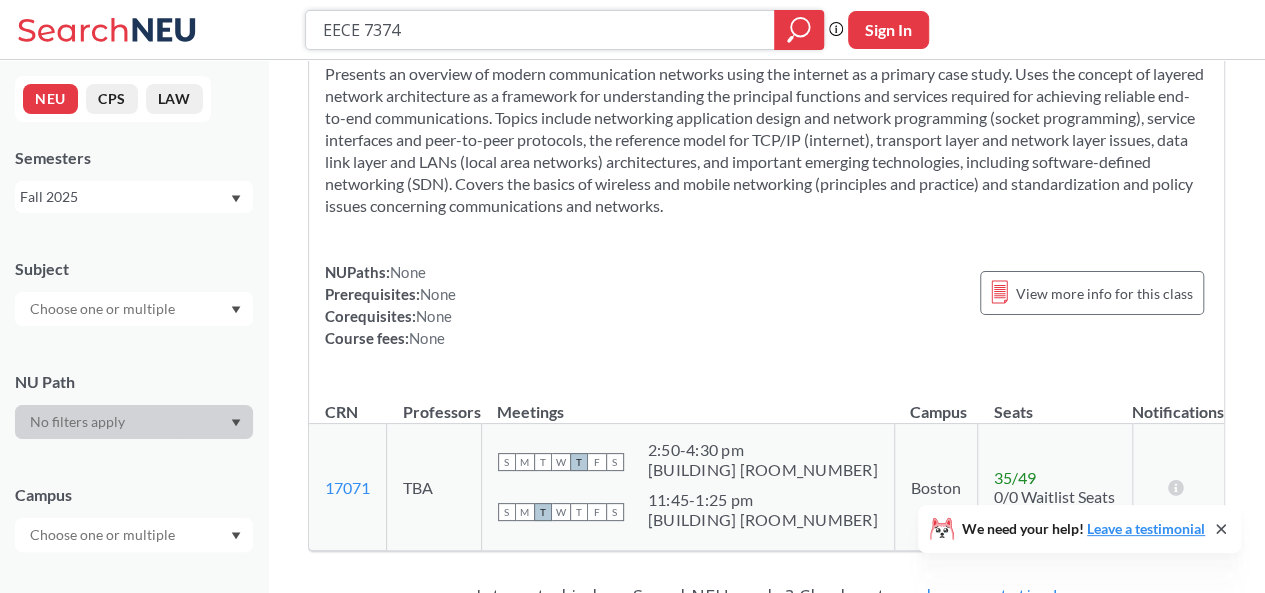 click on "EECE 7374" at bounding box center [540, 30] 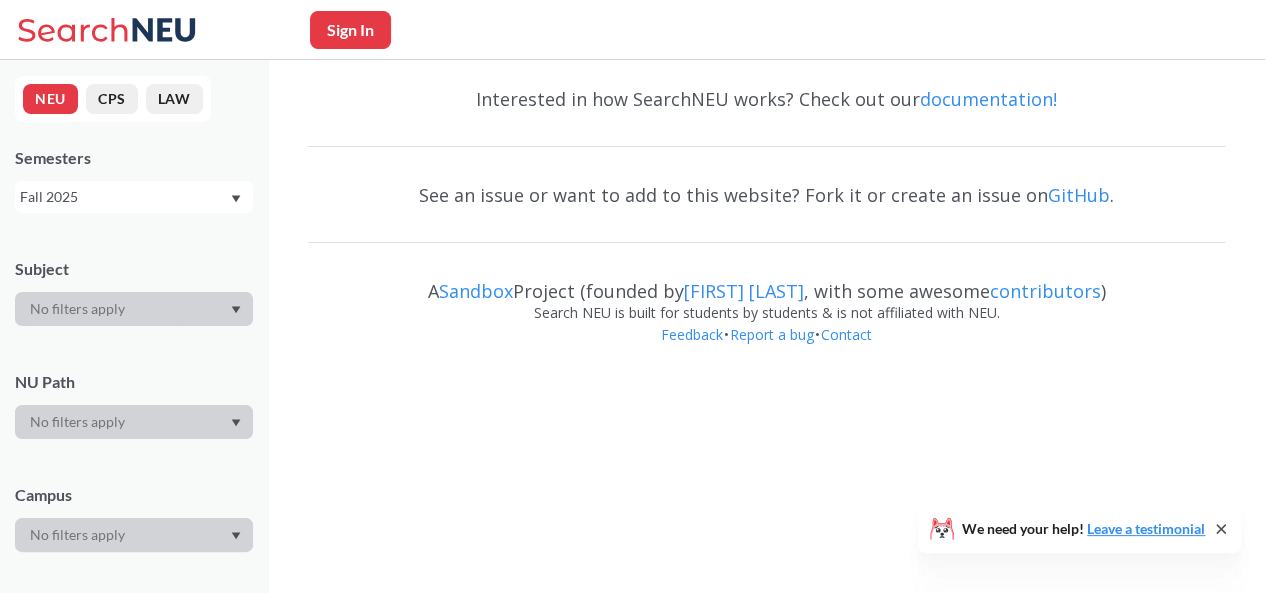 scroll, scrollTop: 0, scrollLeft: 0, axis: both 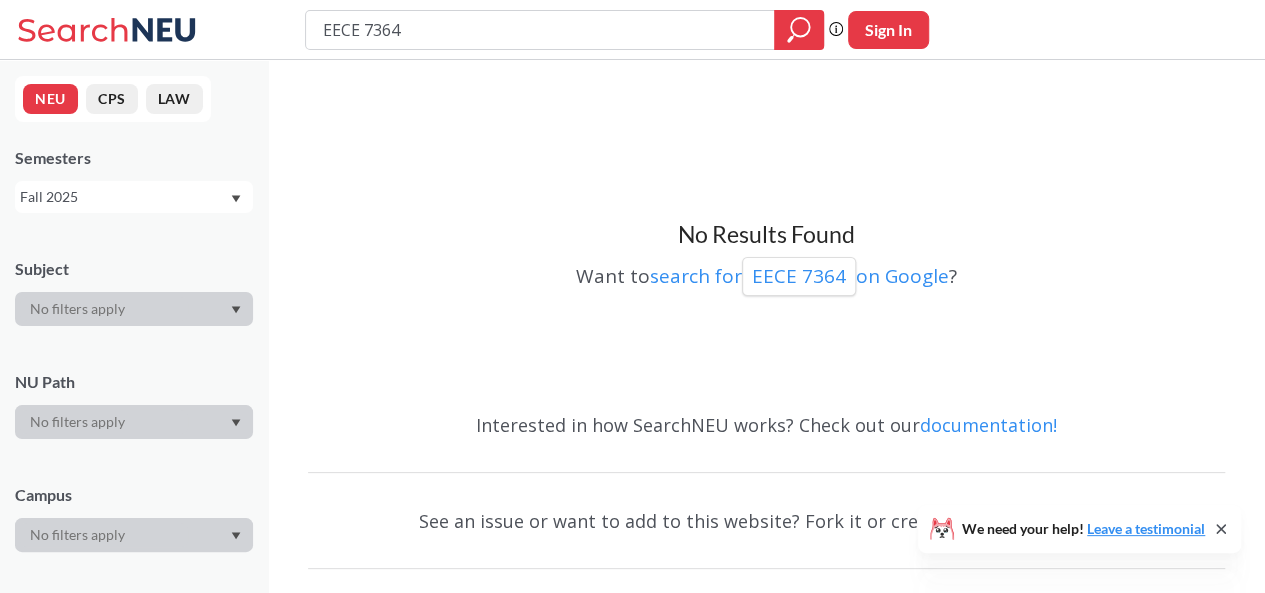 click on "Semesters Fall 2025" at bounding box center (134, 180) 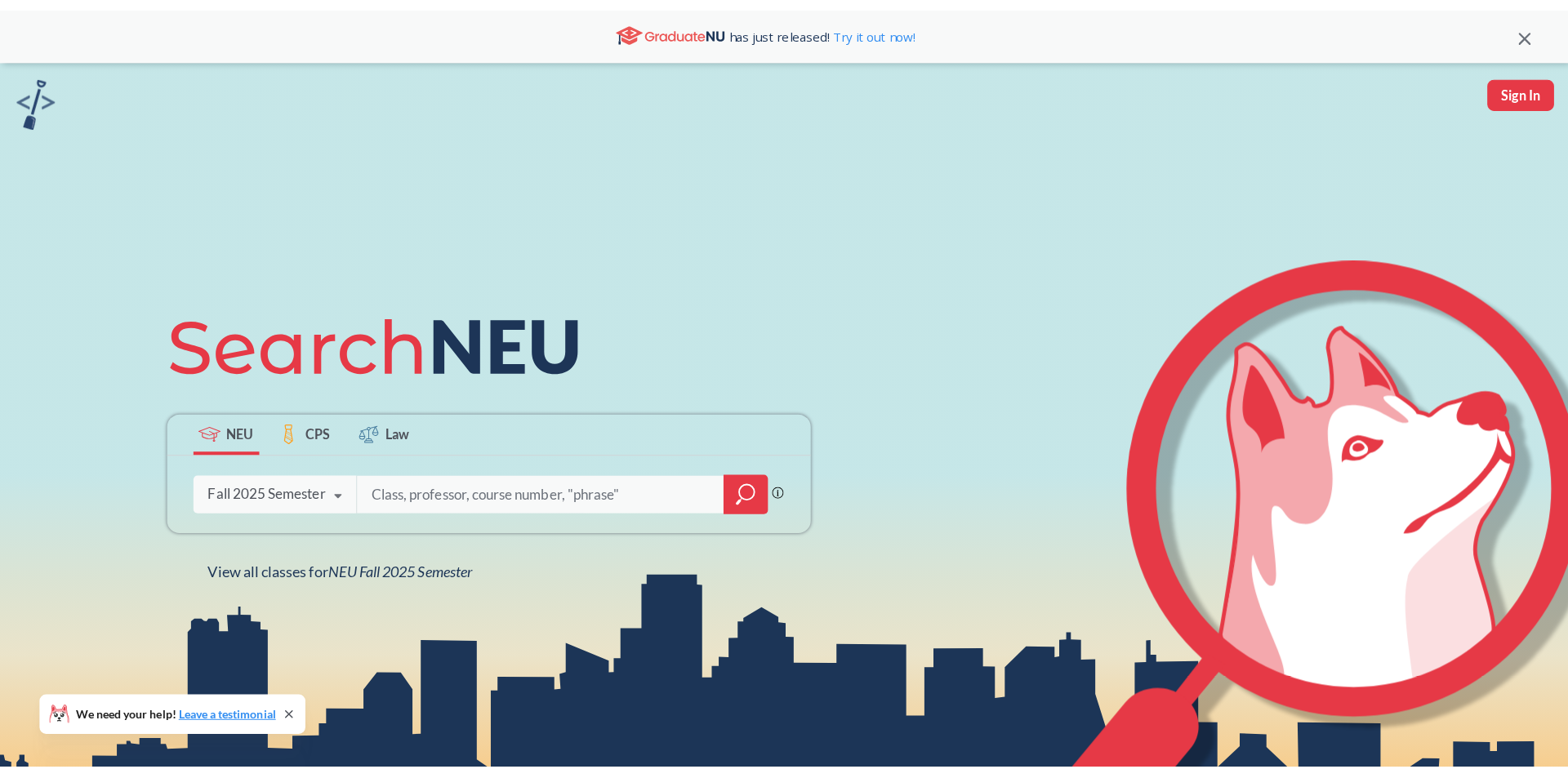 scroll, scrollTop: 0, scrollLeft: 0, axis: both 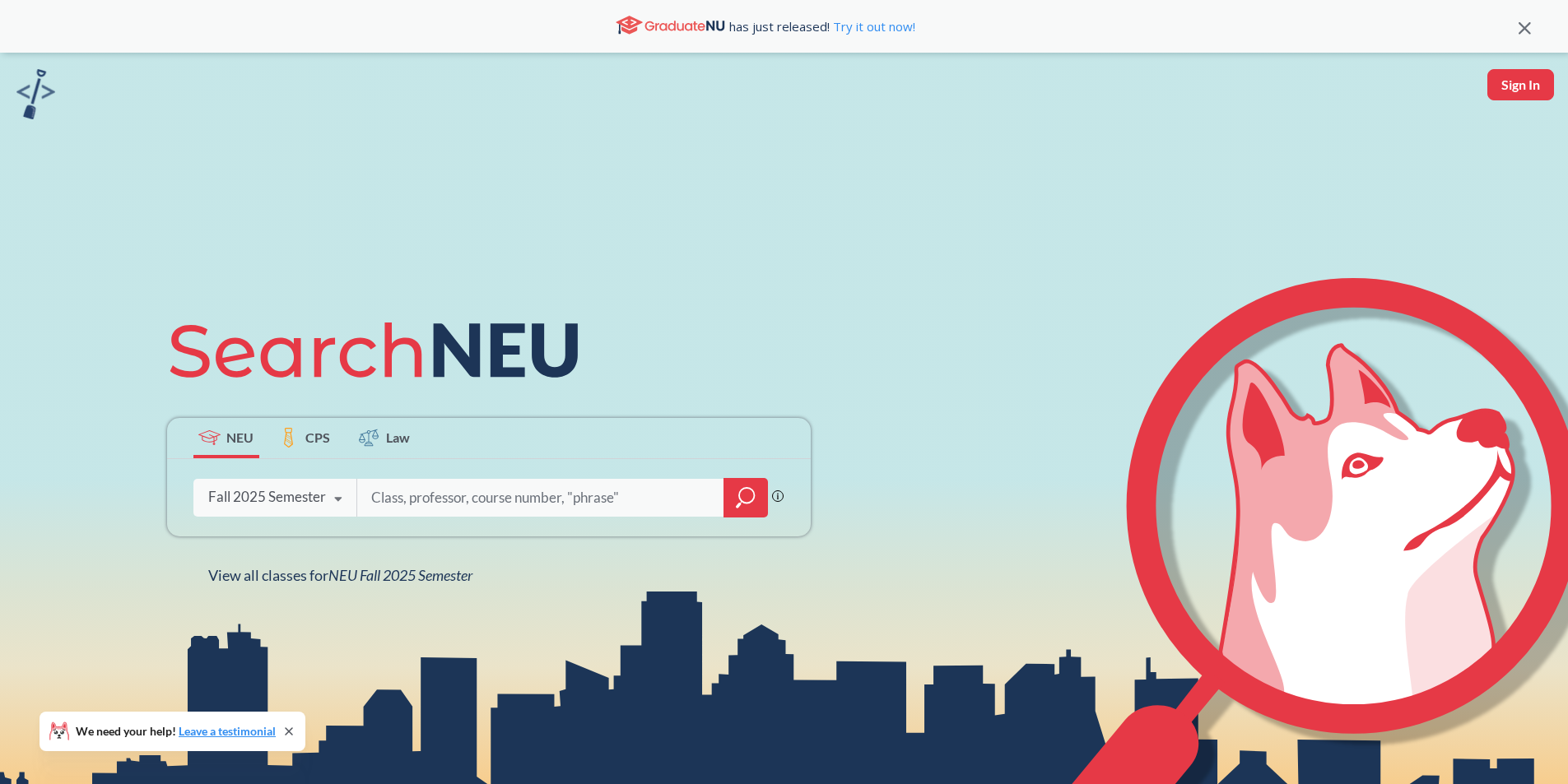 drag, startPoint x: 385, startPoint y: 503, endPoint x: 397, endPoint y: 496, distance: 13.892444 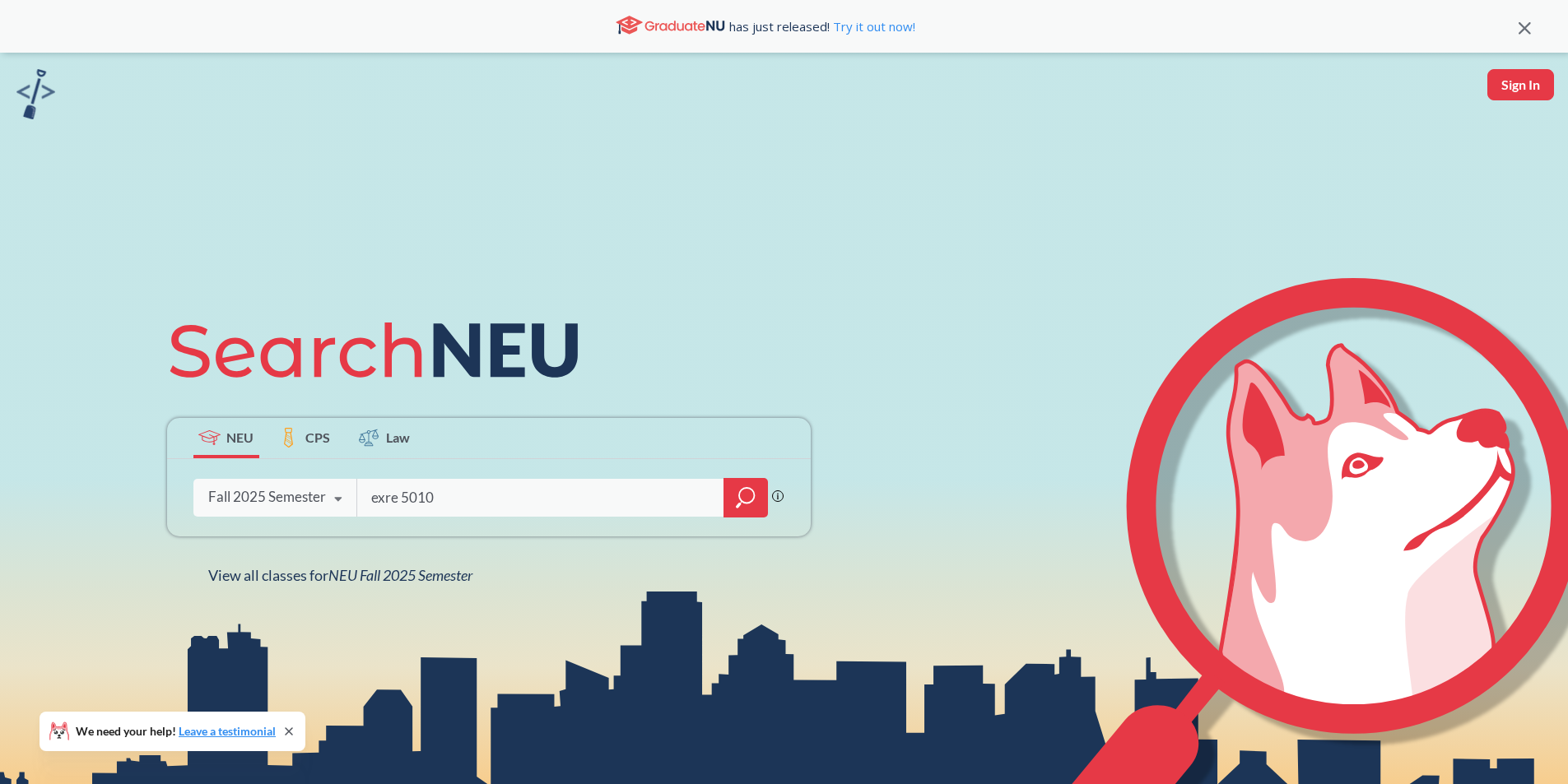 type on "exre 5010" 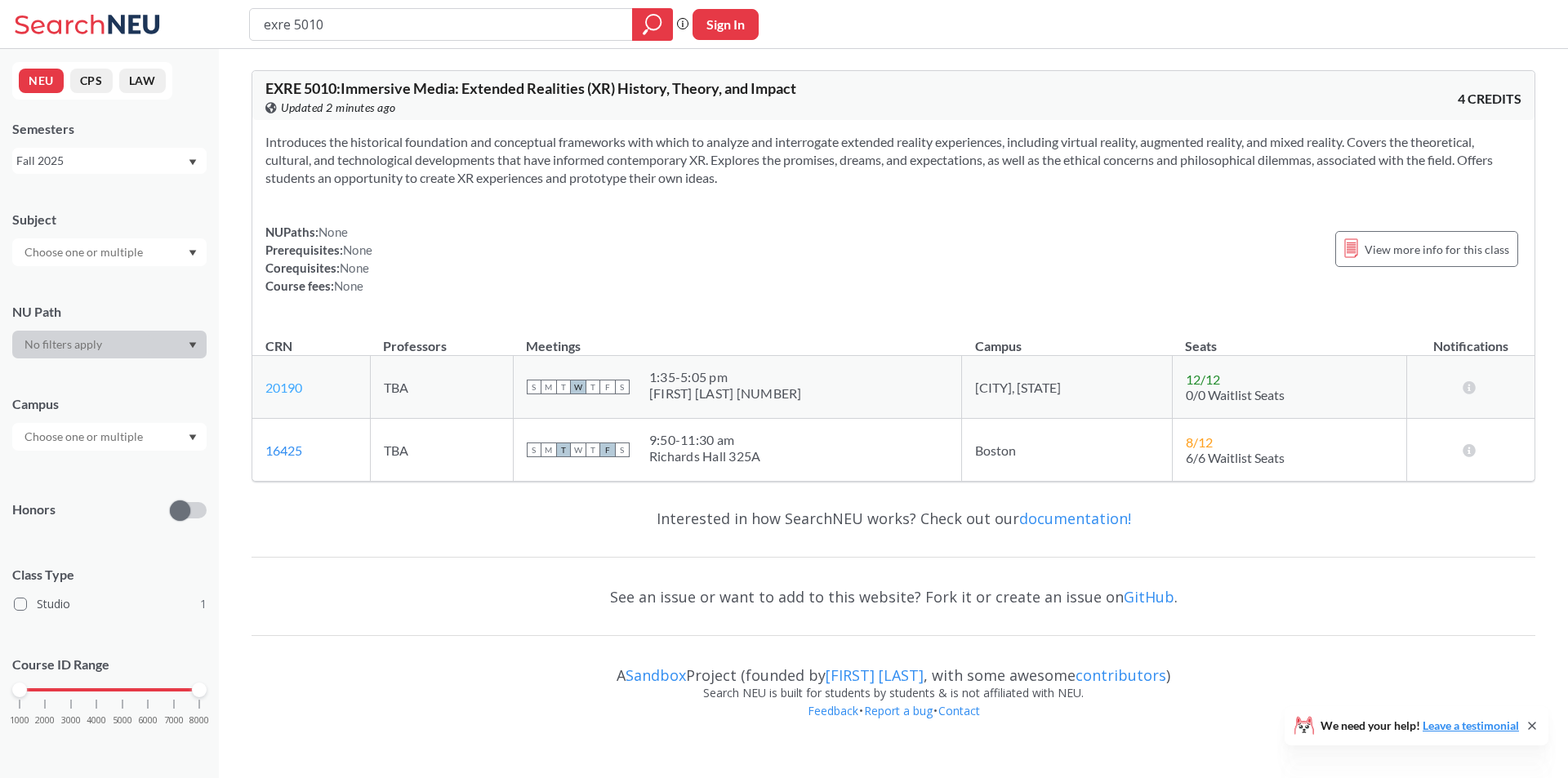 click on "20190" at bounding box center (283, 387) 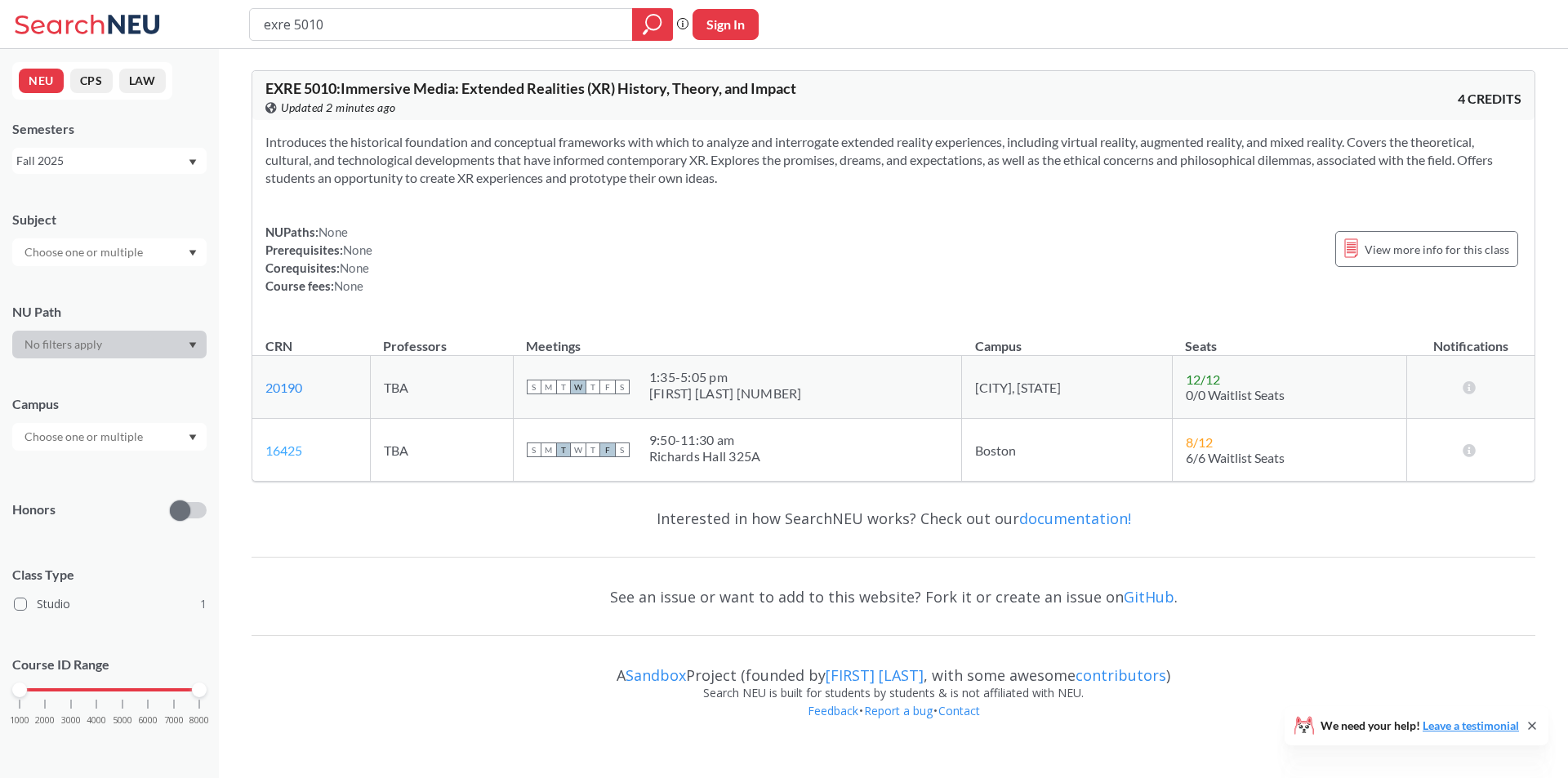 click on "16425" at bounding box center (283, 387) 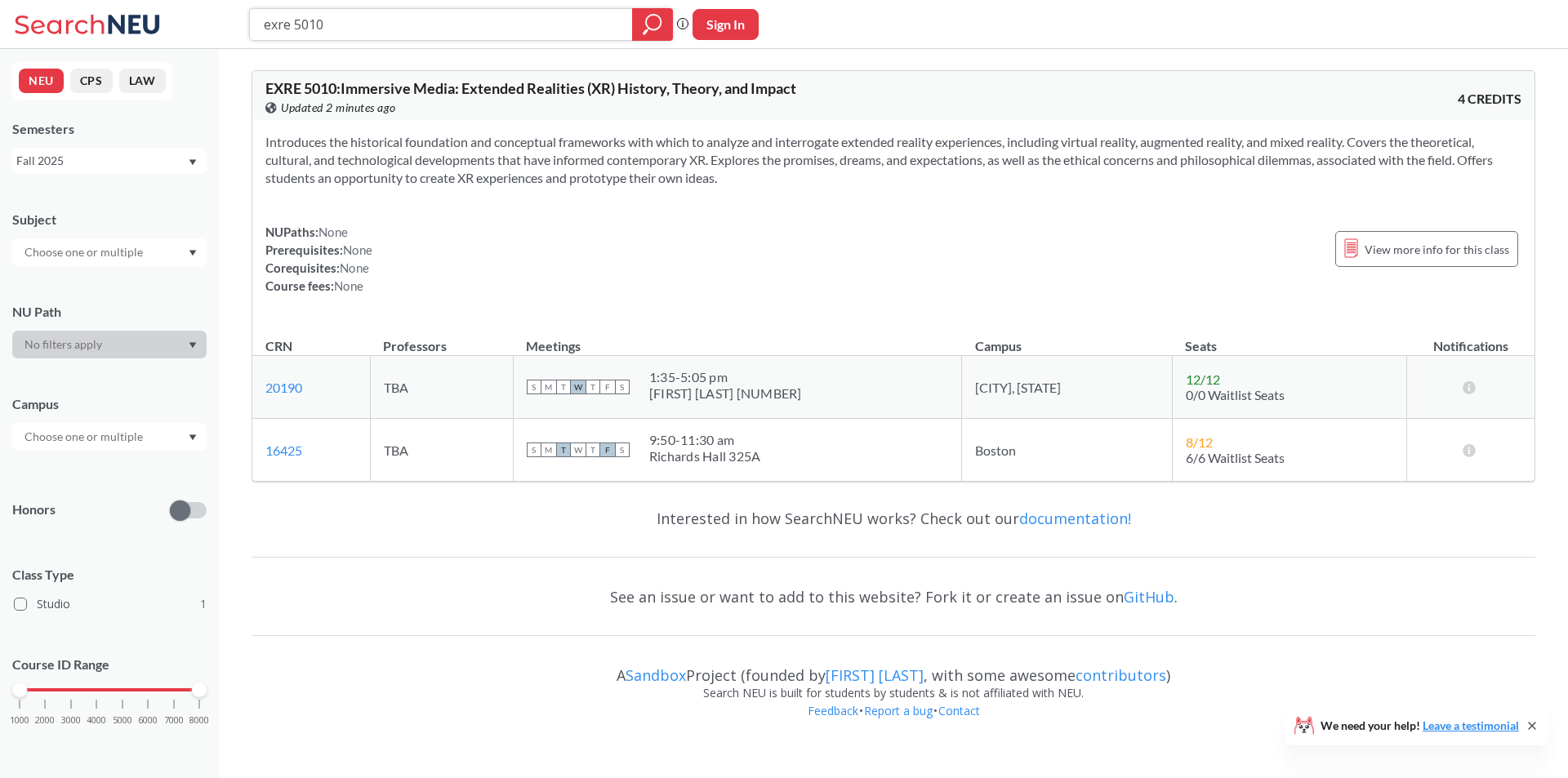 click on "exre 5010" at bounding box center (441, 24) 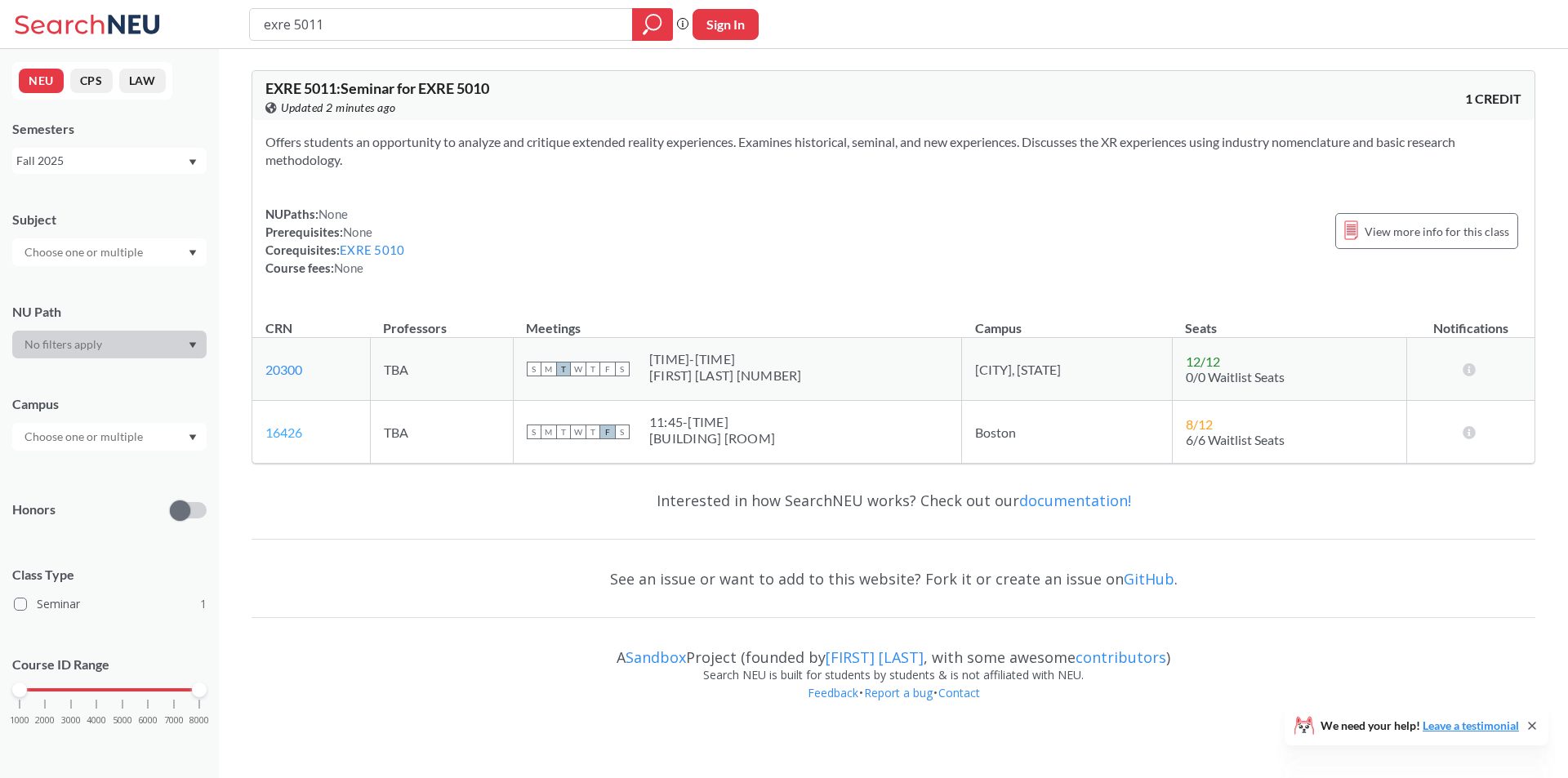 click on "16426" at bounding box center [283, 369] 